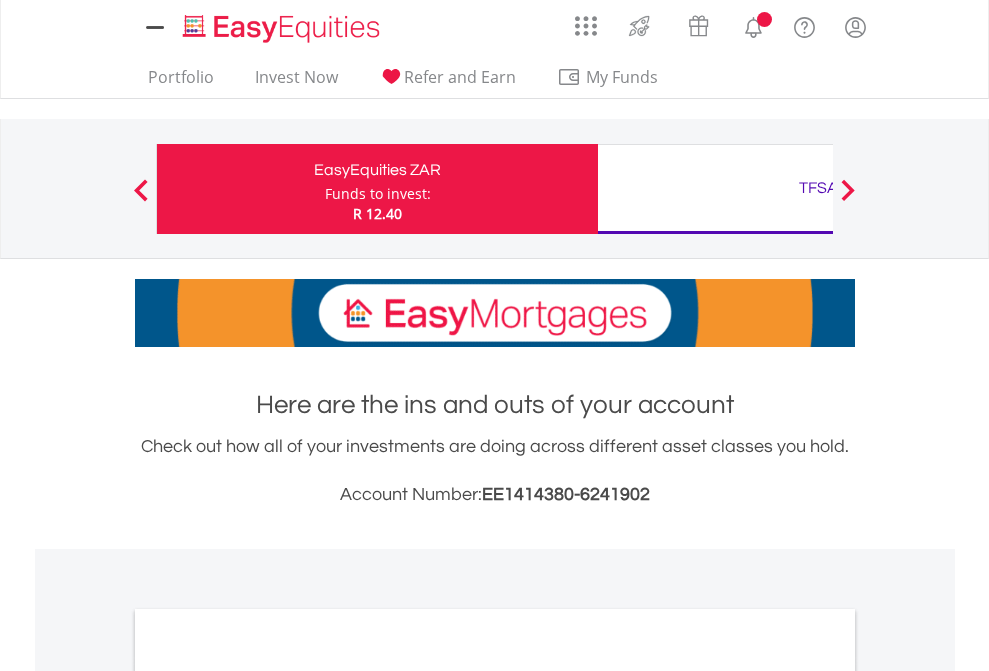 scroll, scrollTop: 0, scrollLeft: 0, axis: both 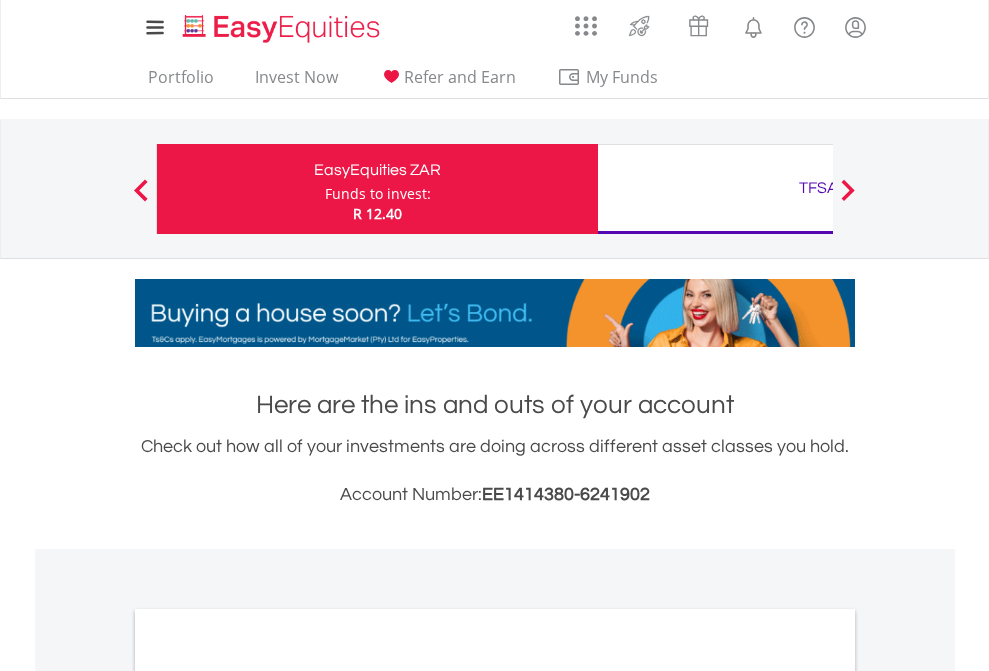 click on "Funds to invest:" at bounding box center (378, 194) 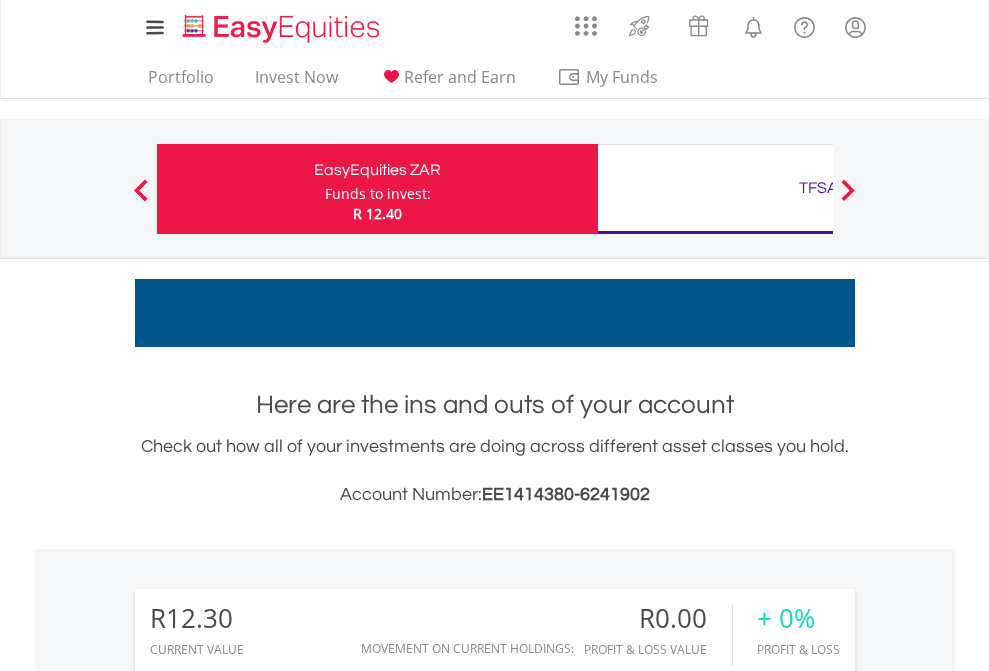 scroll, scrollTop: 999808, scrollLeft: 999687, axis: both 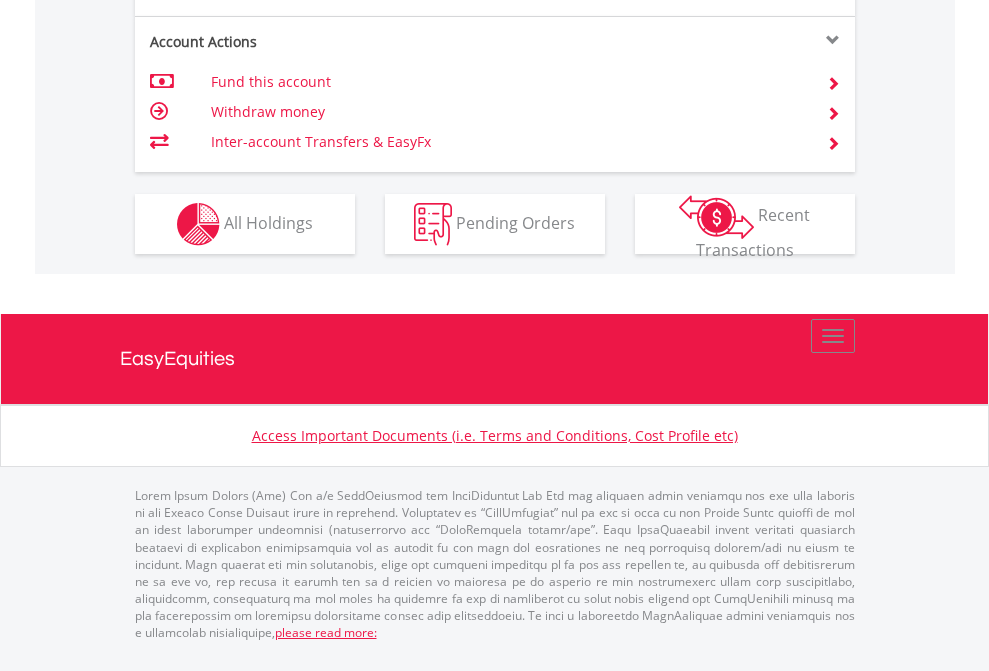 click on "Investment types" at bounding box center [706, -337] 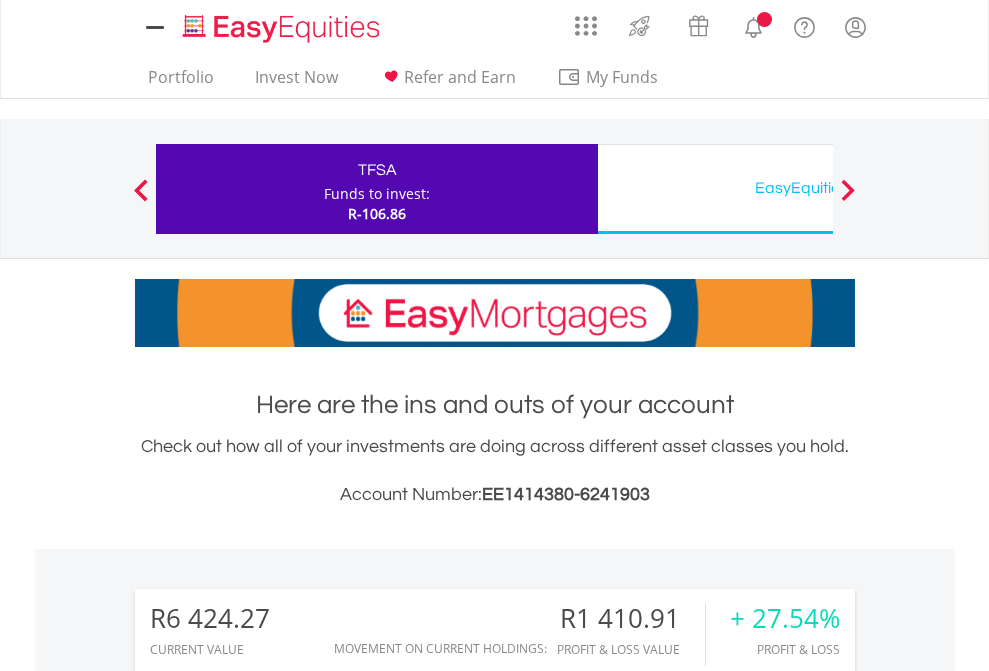 scroll, scrollTop: 0, scrollLeft: 0, axis: both 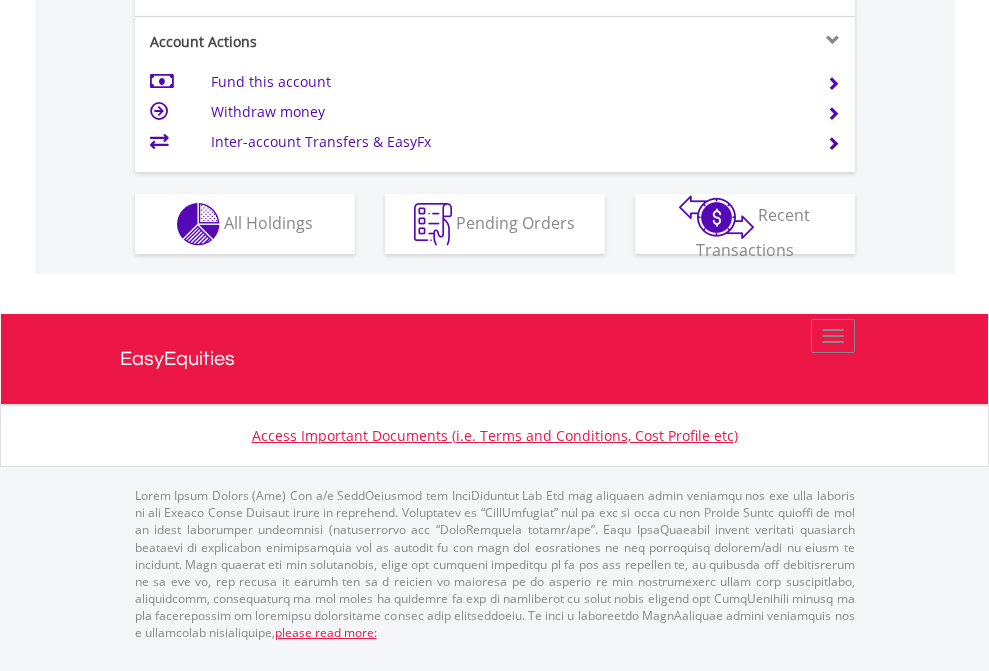 click on "Investment types" at bounding box center [706, -337] 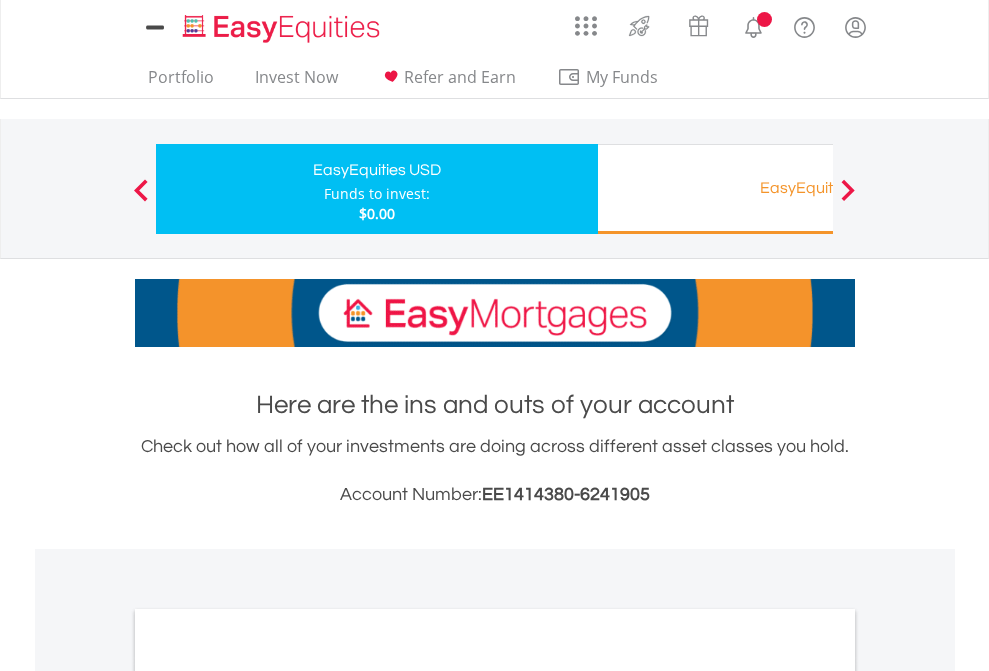 scroll, scrollTop: 0, scrollLeft: 0, axis: both 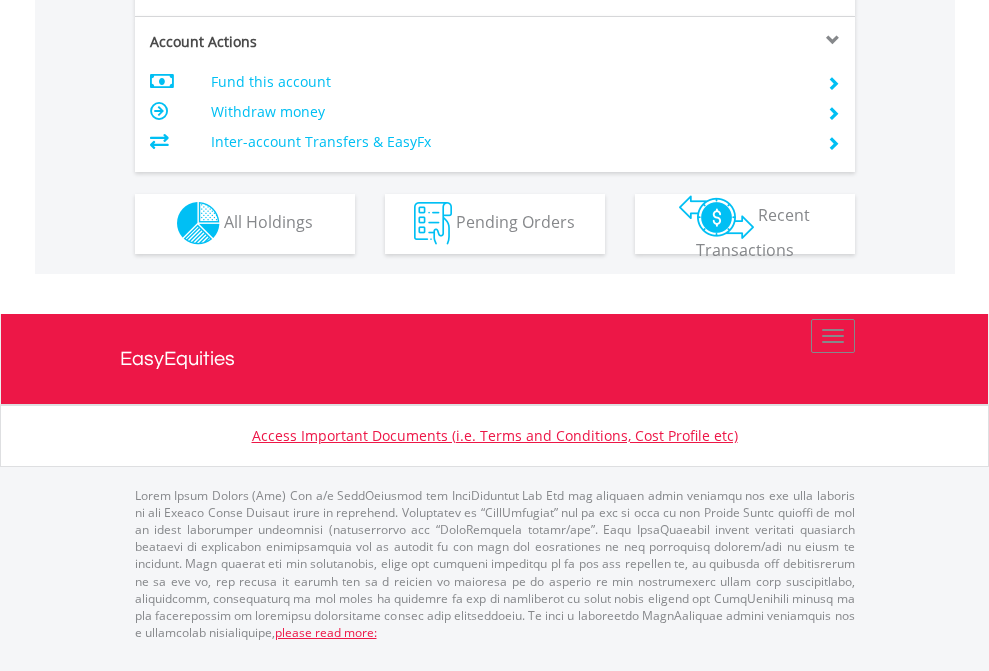 click on "Investment types" at bounding box center (706, -353) 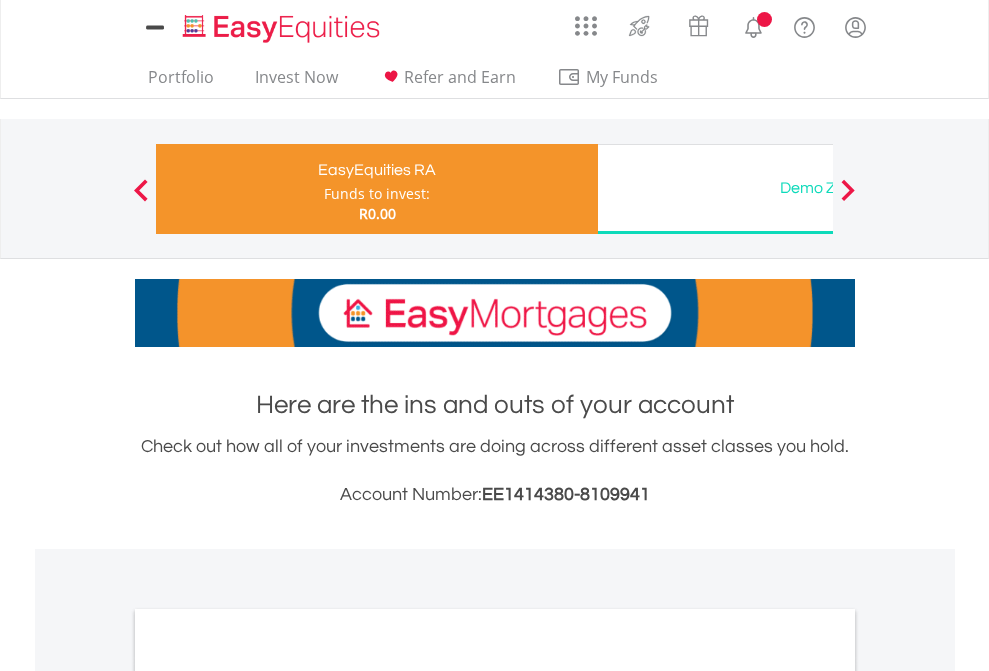 scroll, scrollTop: 0, scrollLeft: 0, axis: both 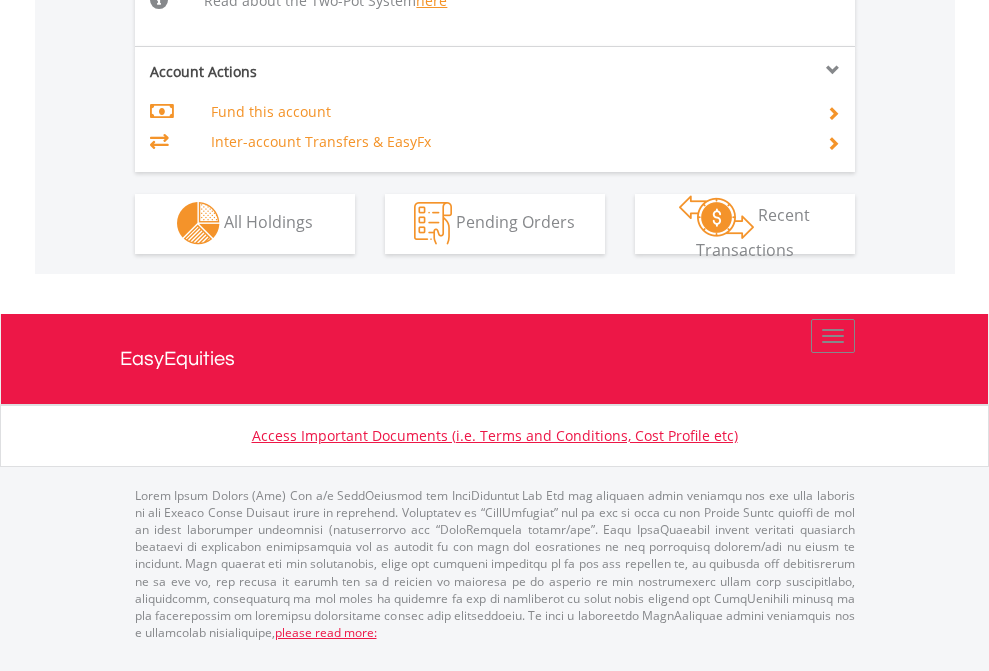 click on "Investment types" at bounding box center (706, -534) 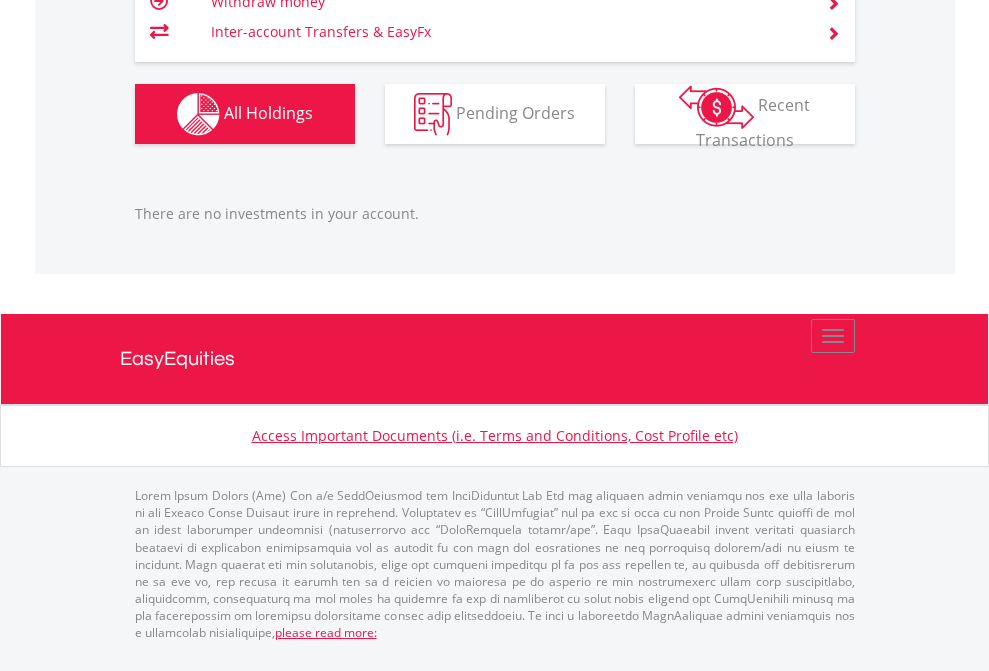 scroll, scrollTop: 1987, scrollLeft: 0, axis: vertical 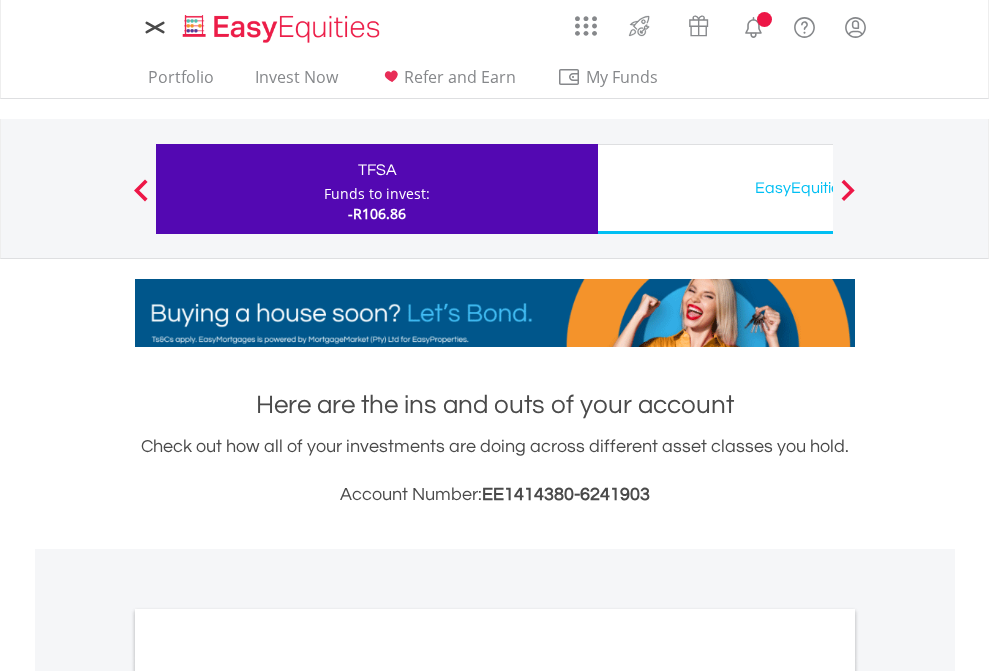 click on "All Holdings" at bounding box center (268, 1096) 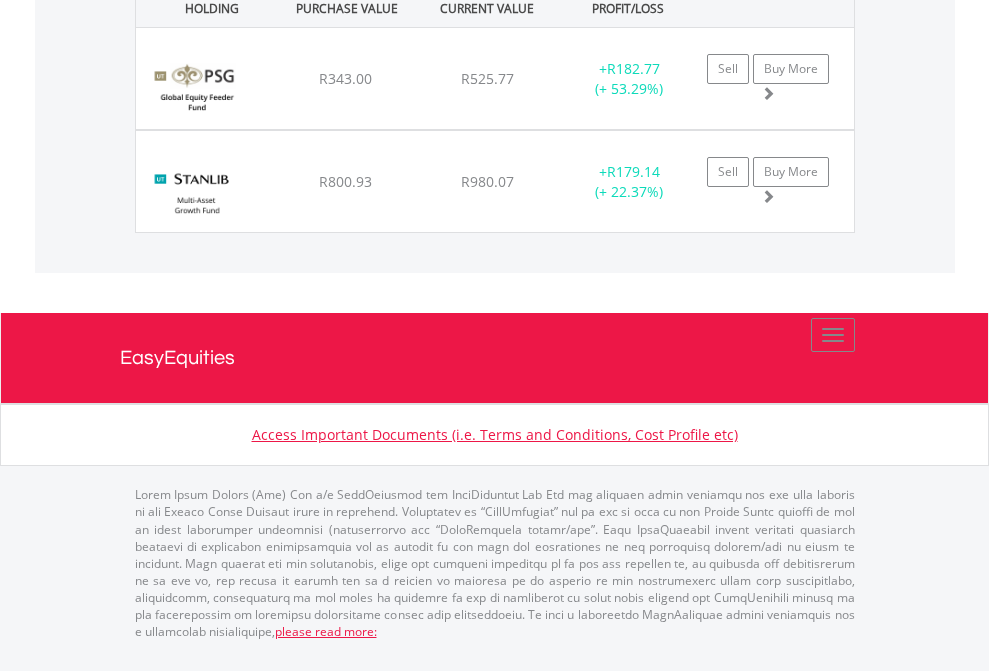 click on "EasyEquities USD" at bounding box center (818, -1581) 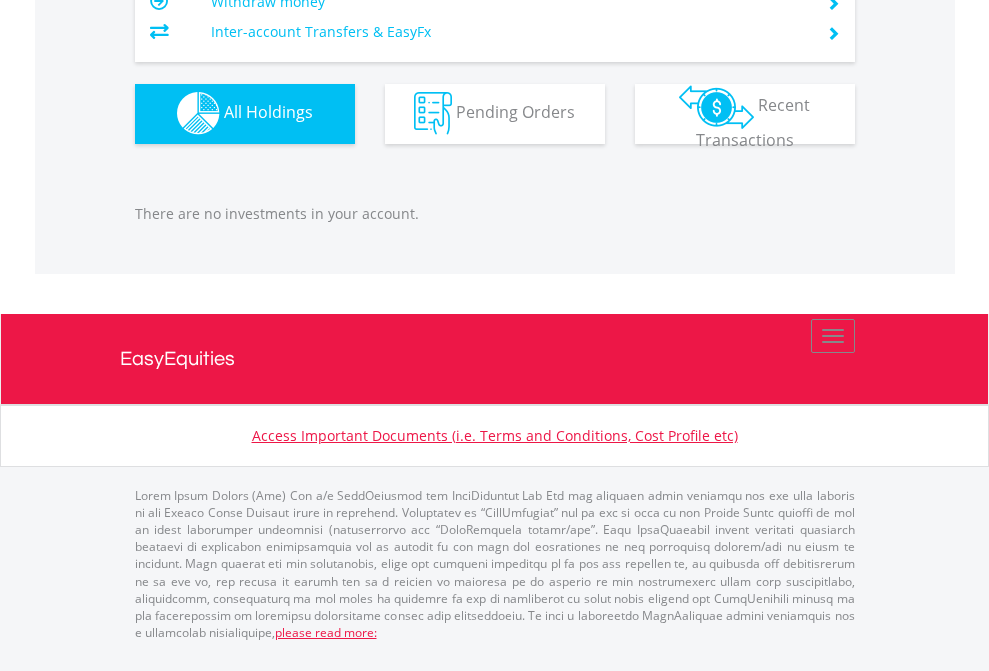 scroll, scrollTop: 1980, scrollLeft: 0, axis: vertical 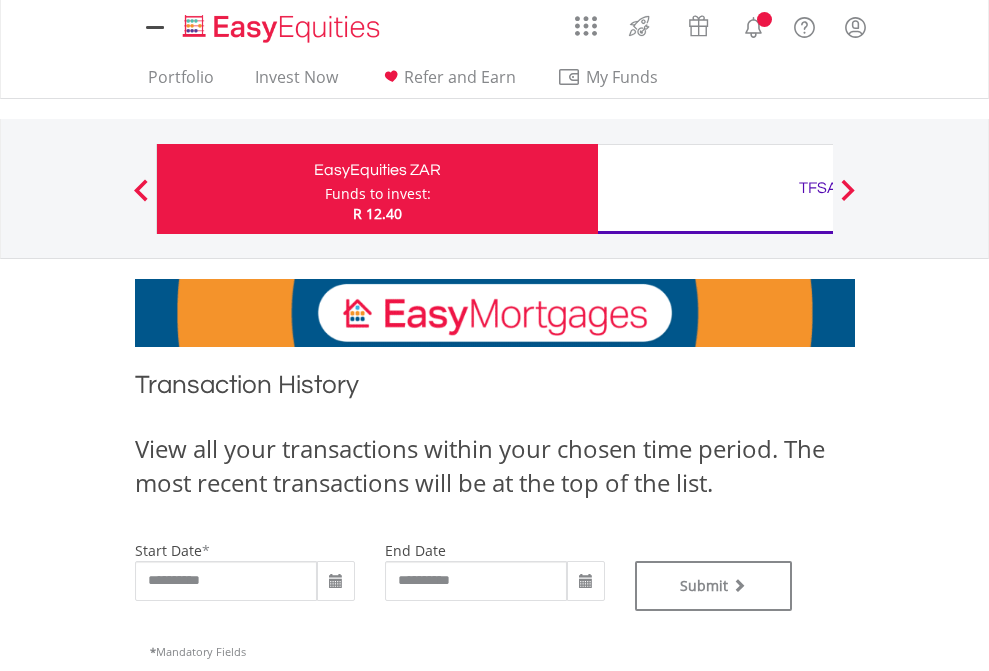 type on "**********" 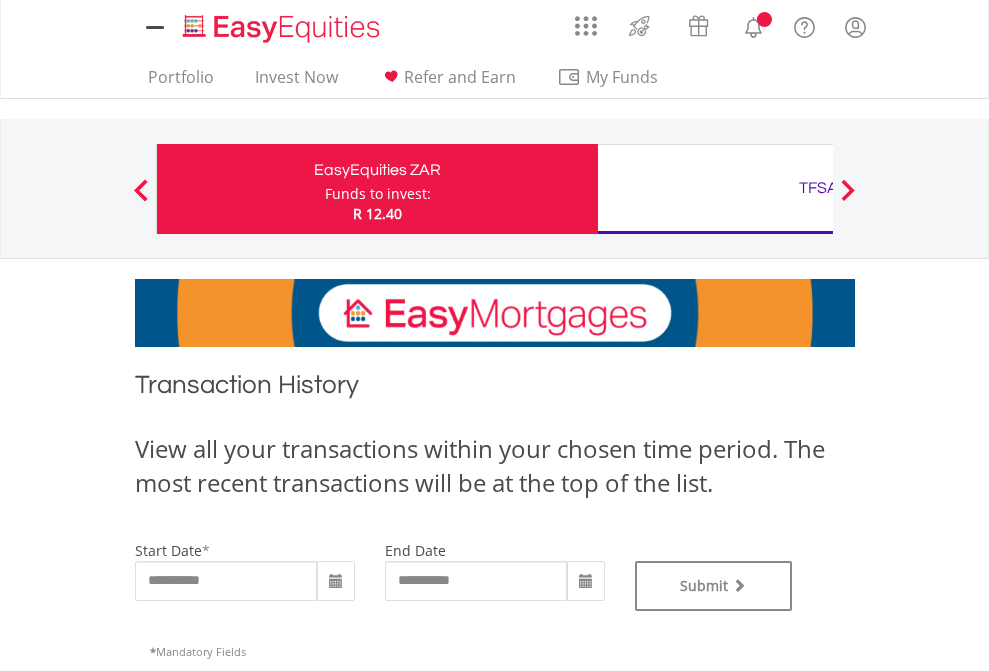 scroll, scrollTop: 0, scrollLeft: 0, axis: both 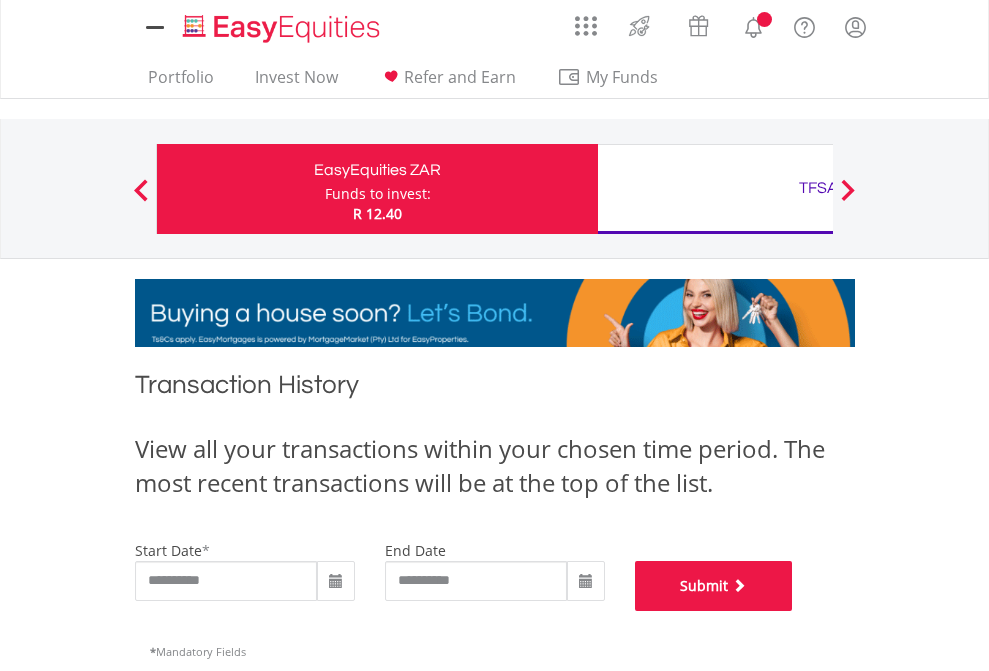 click on "Submit" at bounding box center [714, 586] 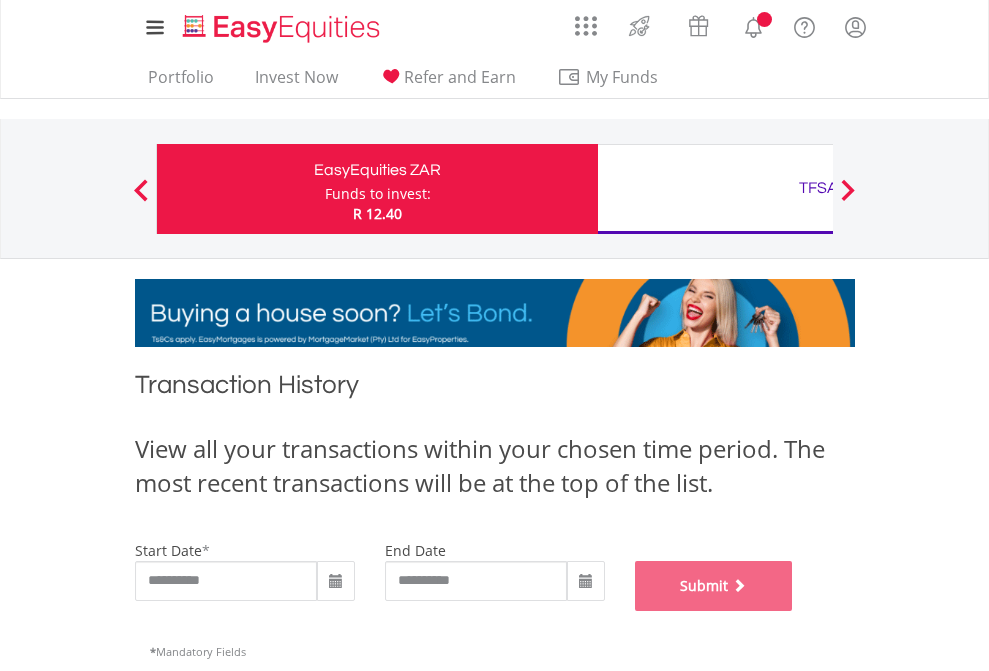 scroll, scrollTop: 811, scrollLeft: 0, axis: vertical 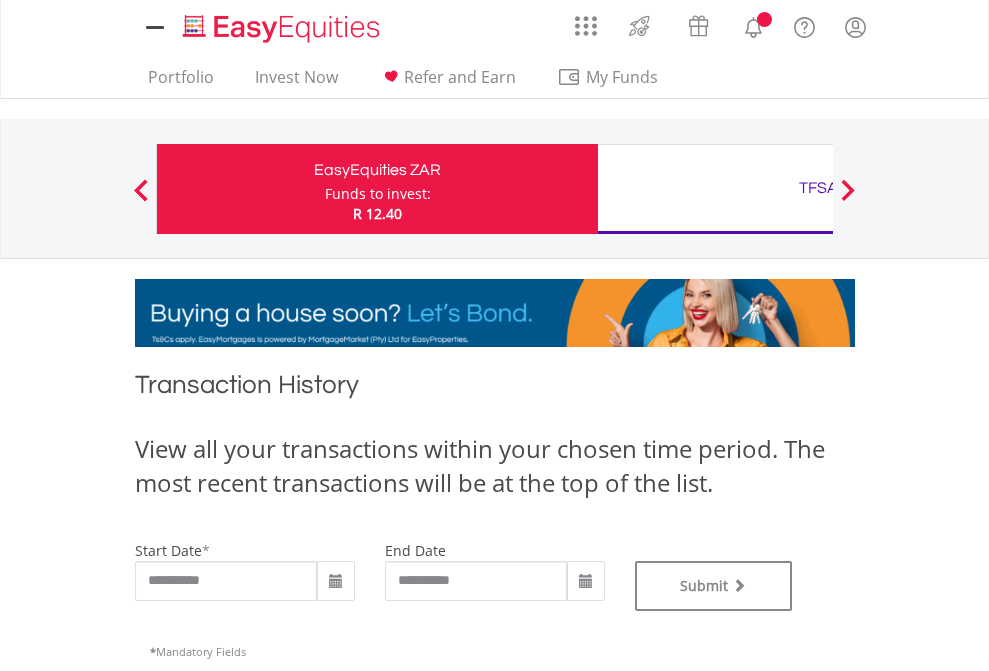 click on "TFSA" at bounding box center (818, 188) 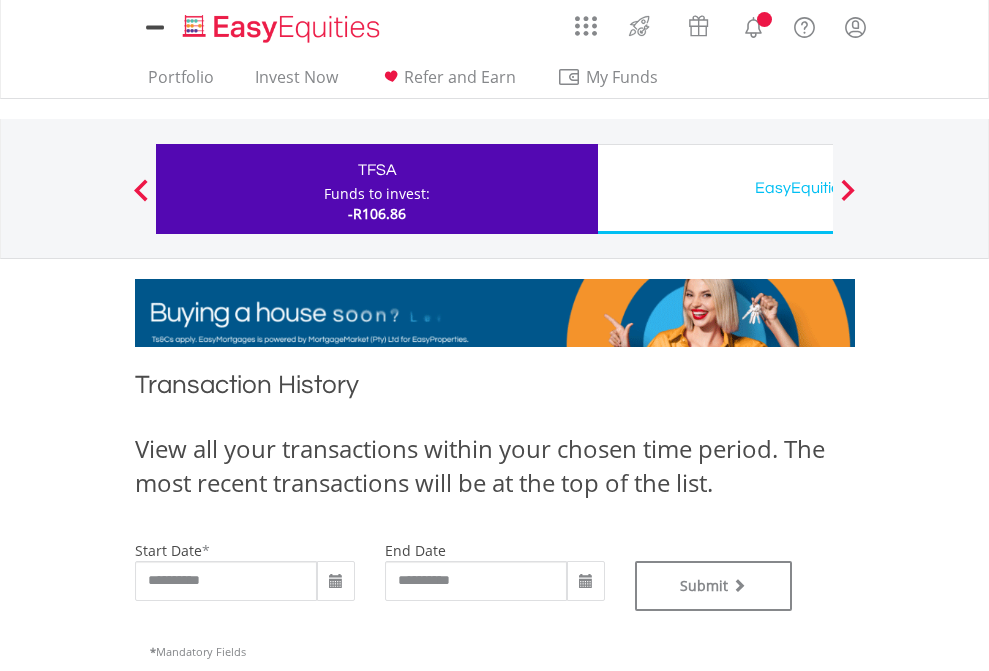 scroll, scrollTop: 0, scrollLeft: 0, axis: both 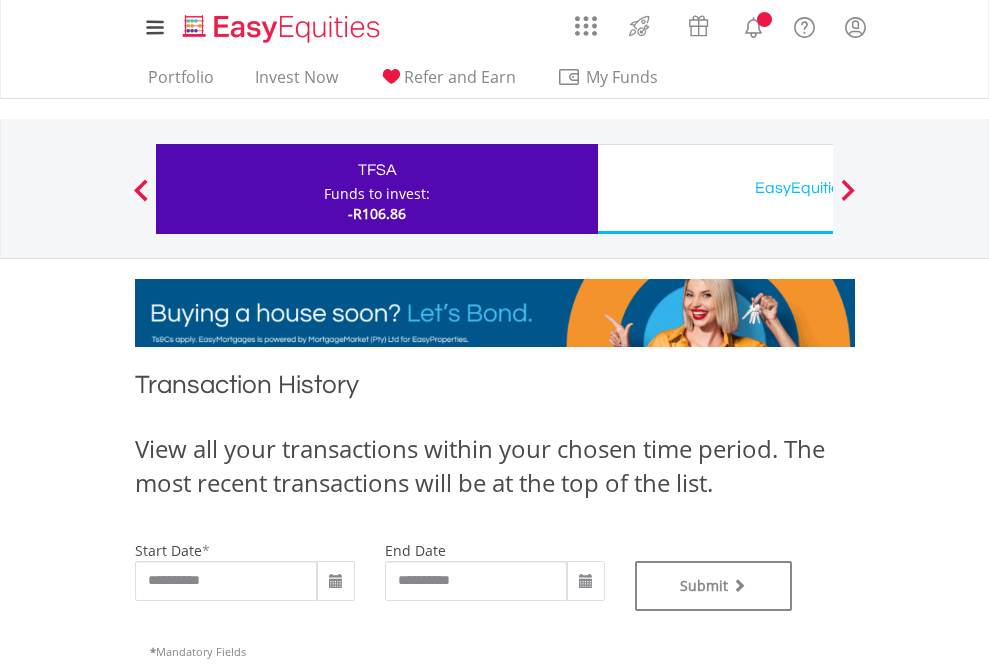 type on "**********" 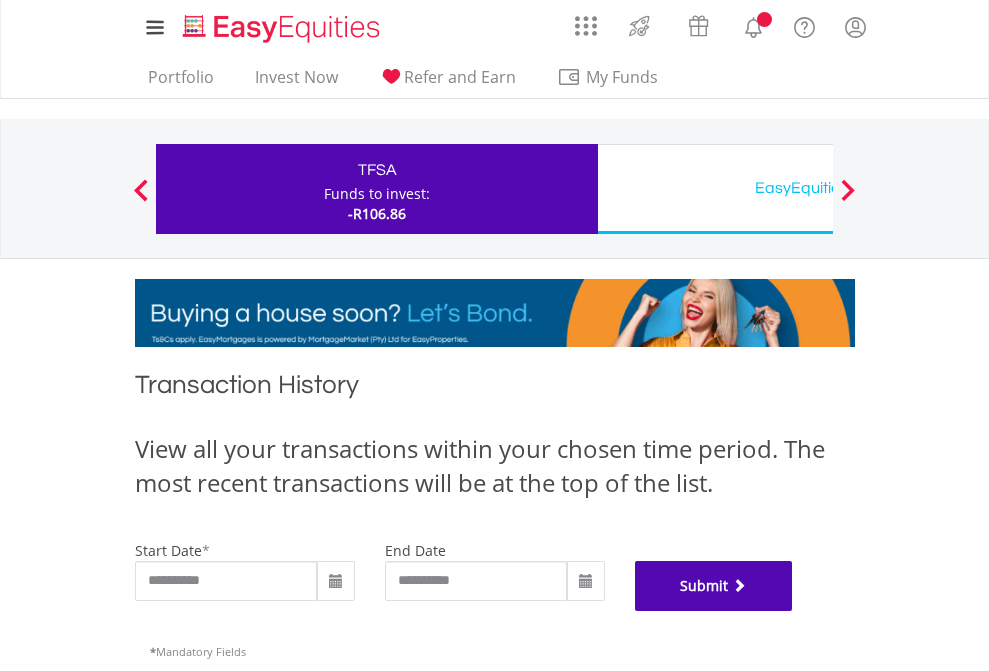 click on "Submit" at bounding box center [714, 586] 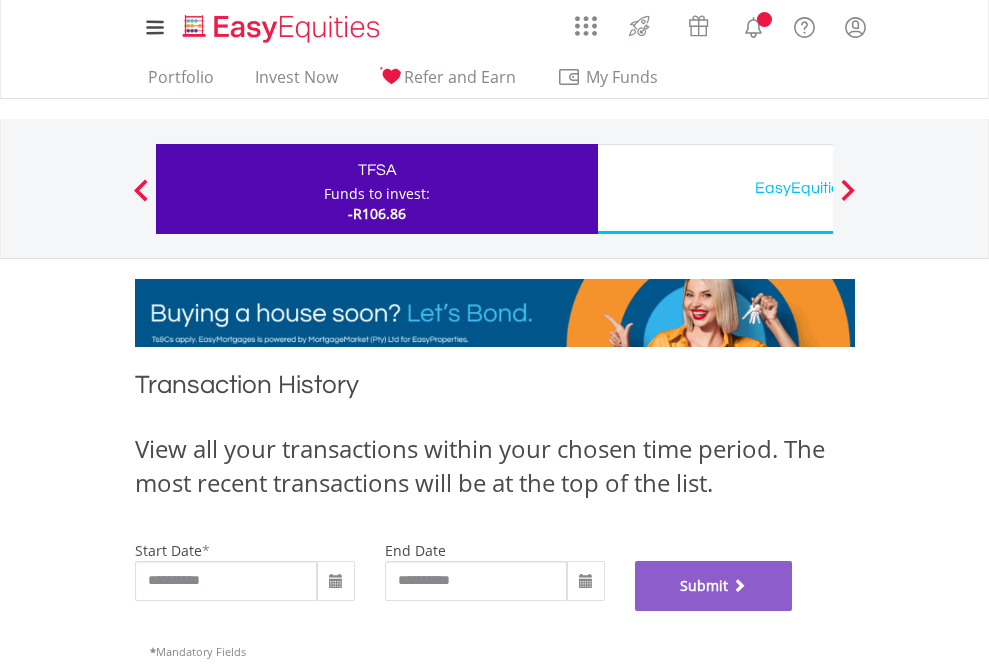 scroll, scrollTop: 811, scrollLeft: 0, axis: vertical 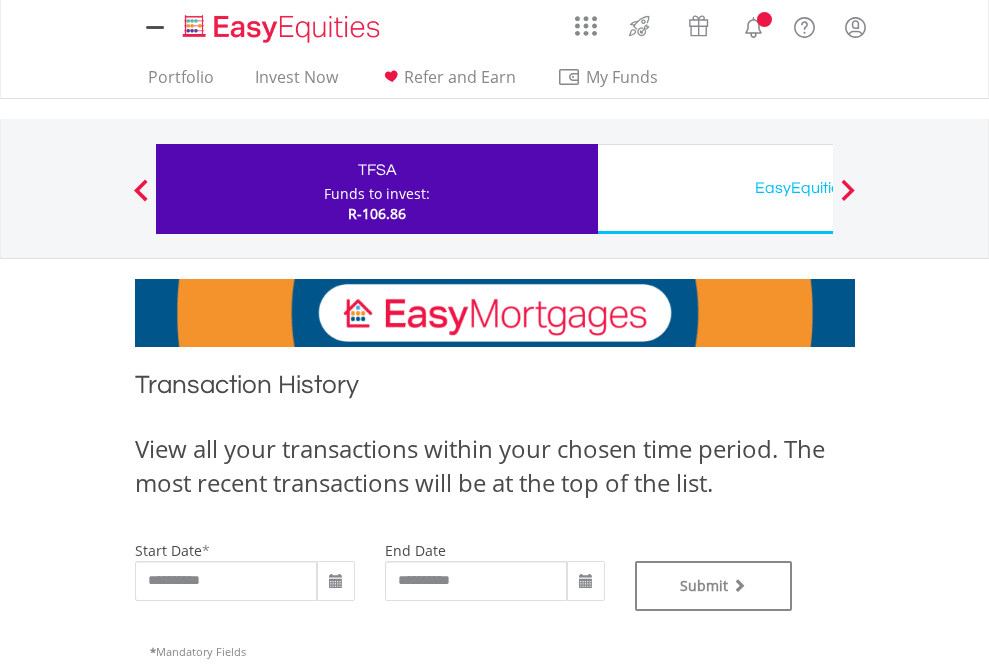 click on "EasyEquities USD" at bounding box center [818, 188] 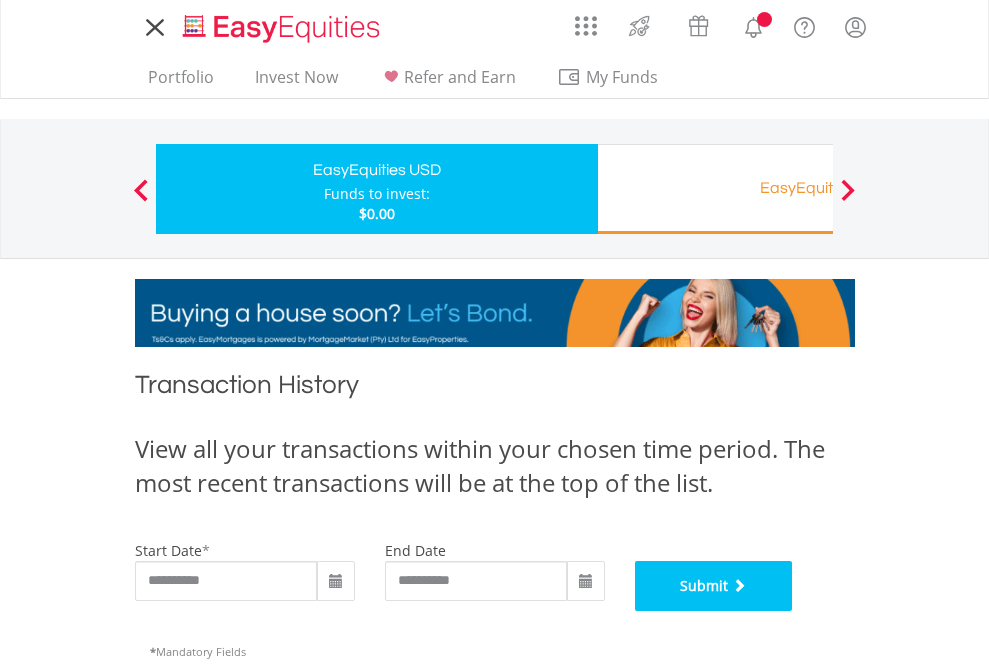 click on "Submit" at bounding box center [714, 586] 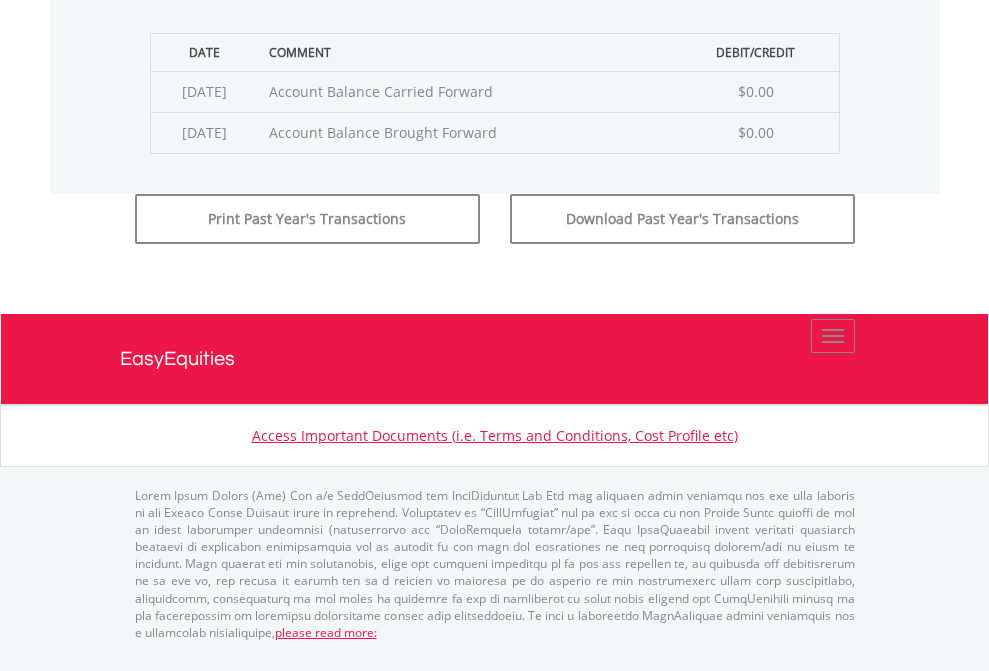 scroll, scrollTop: 811, scrollLeft: 0, axis: vertical 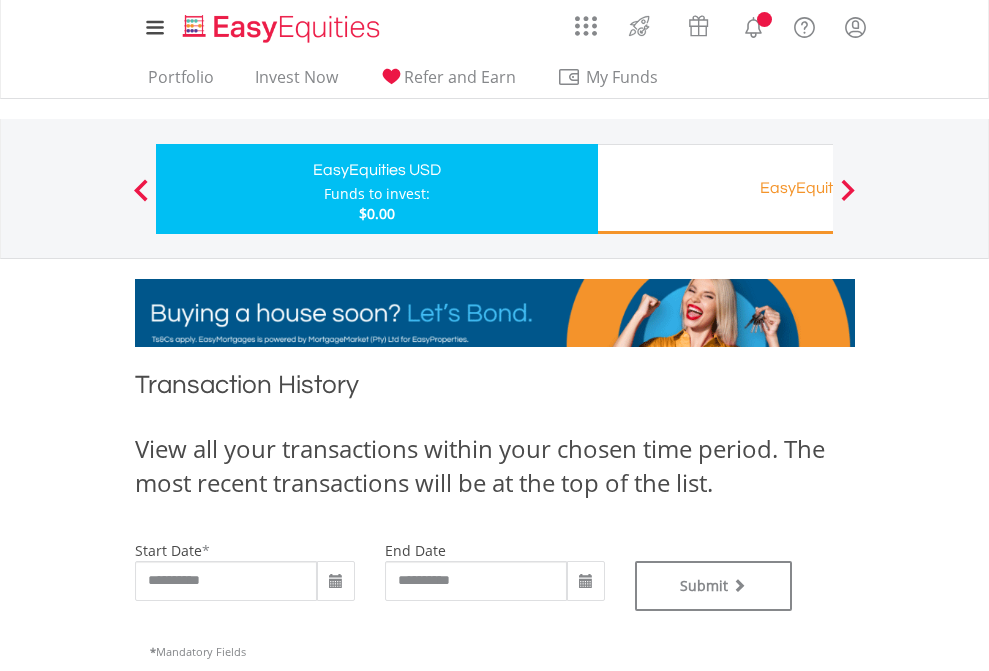 click on "EasyEquities RA" at bounding box center (818, 188) 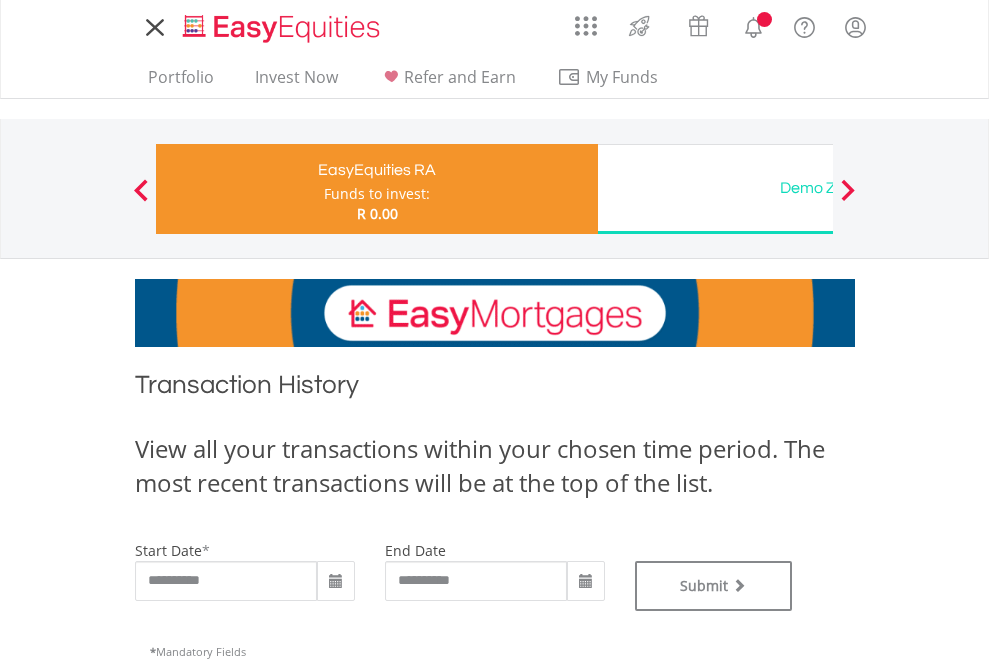 type on "**********" 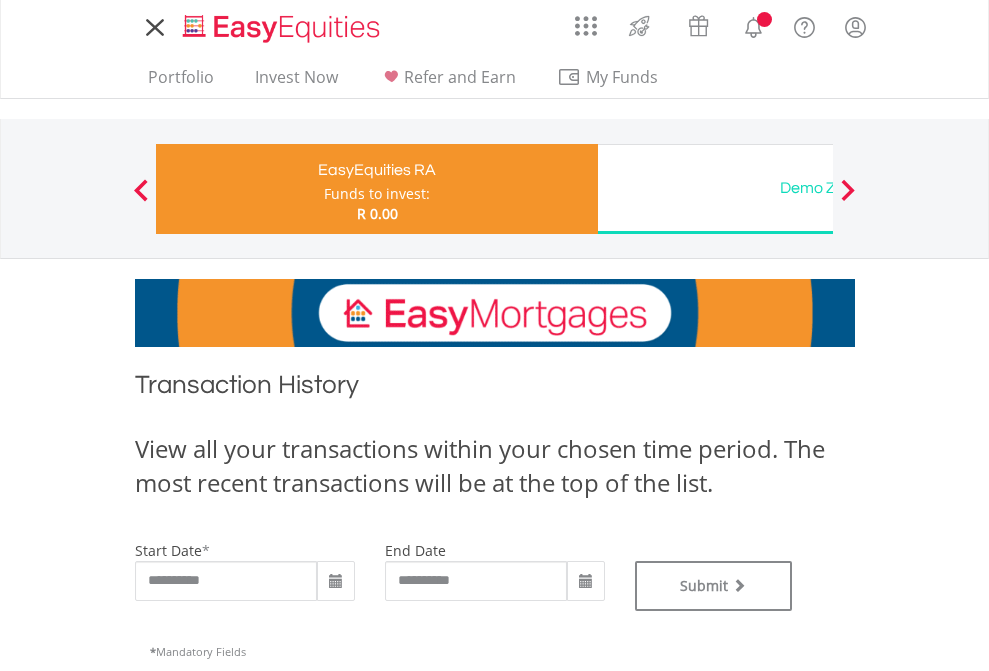 scroll, scrollTop: 0, scrollLeft: 0, axis: both 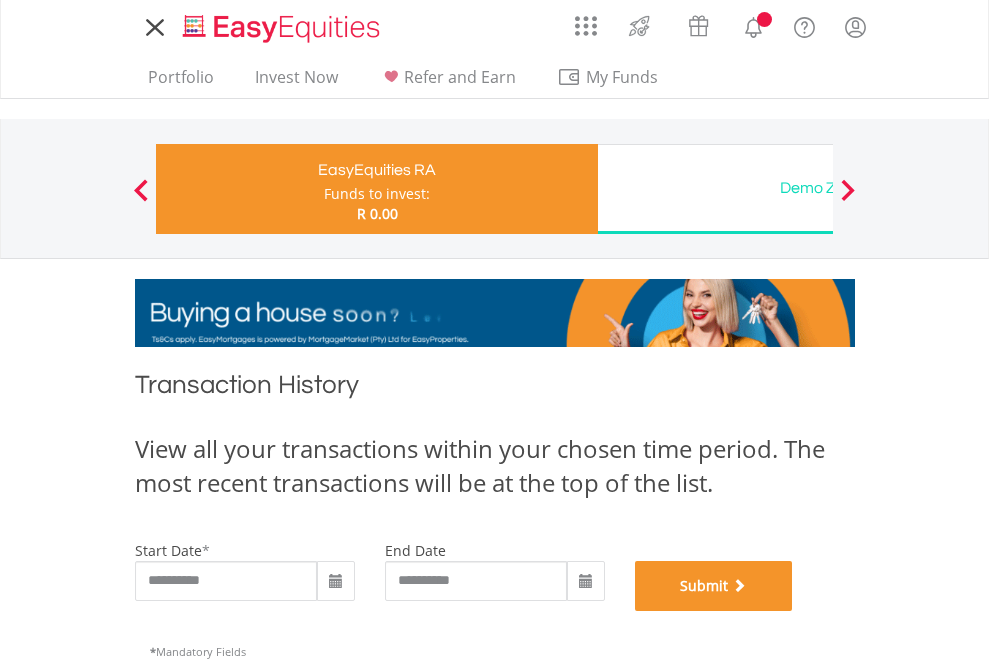 click on "Submit" at bounding box center (714, 586) 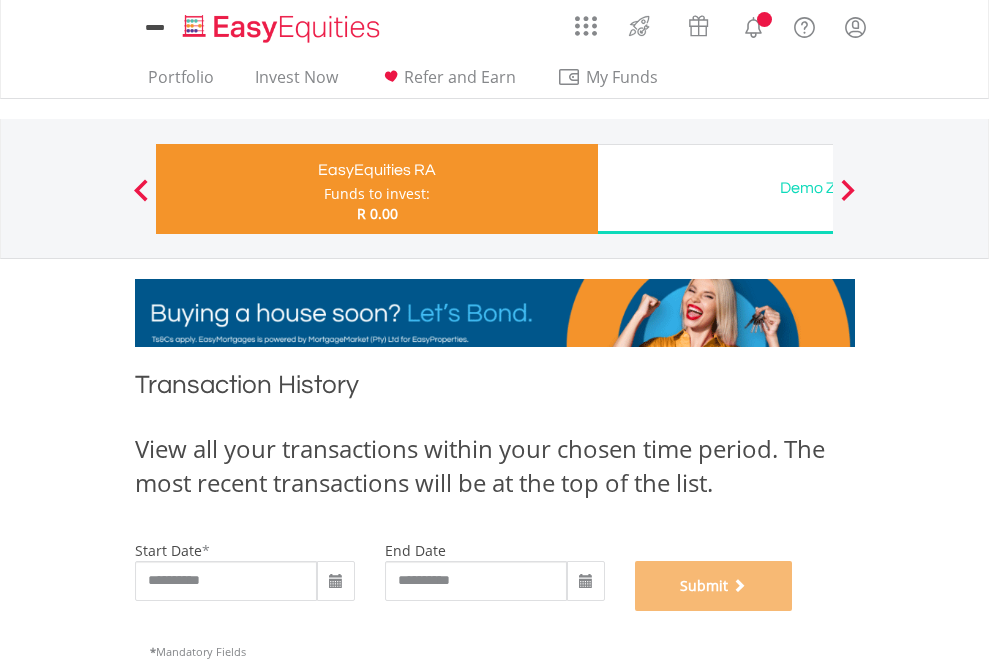 scroll, scrollTop: 811, scrollLeft: 0, axis: vertical 